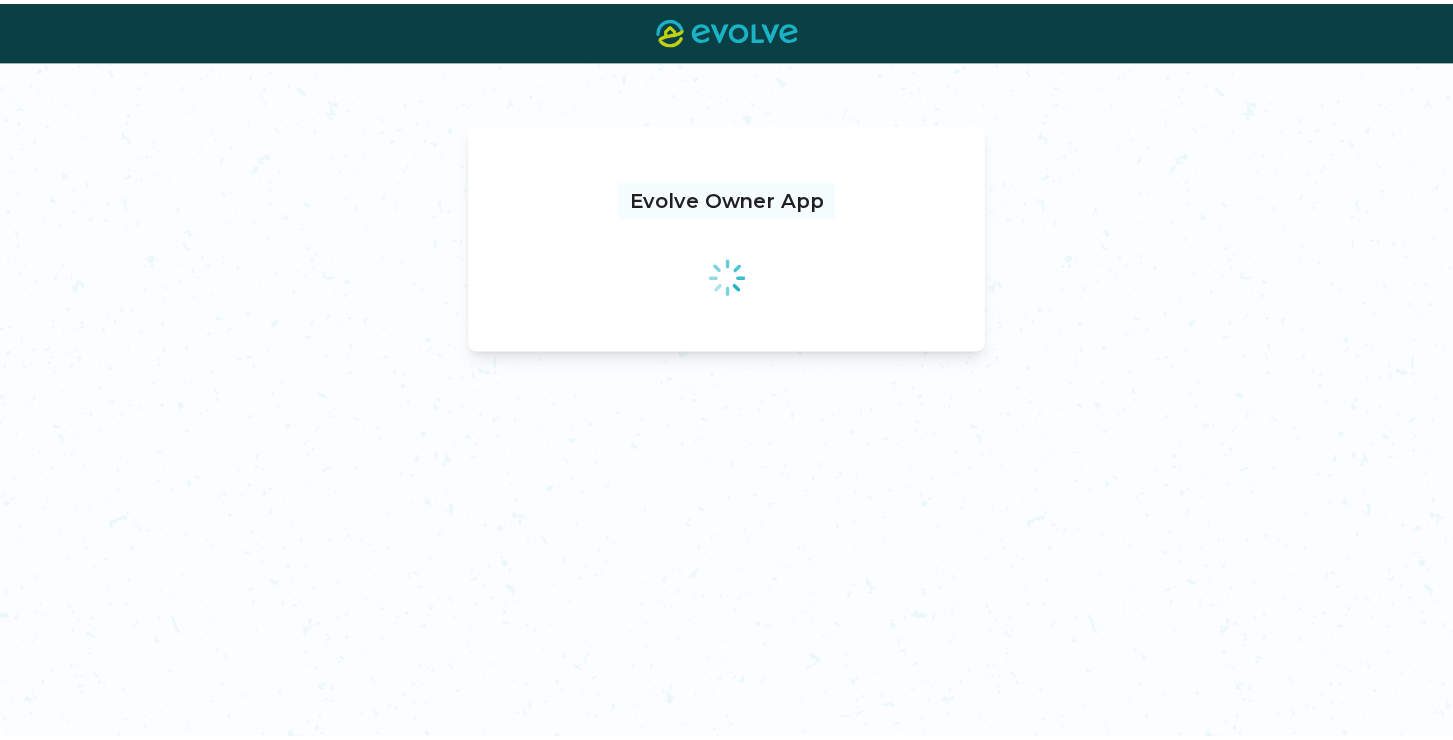 scroll, scrollTop: 0, scrollLeft: 0, axis: both 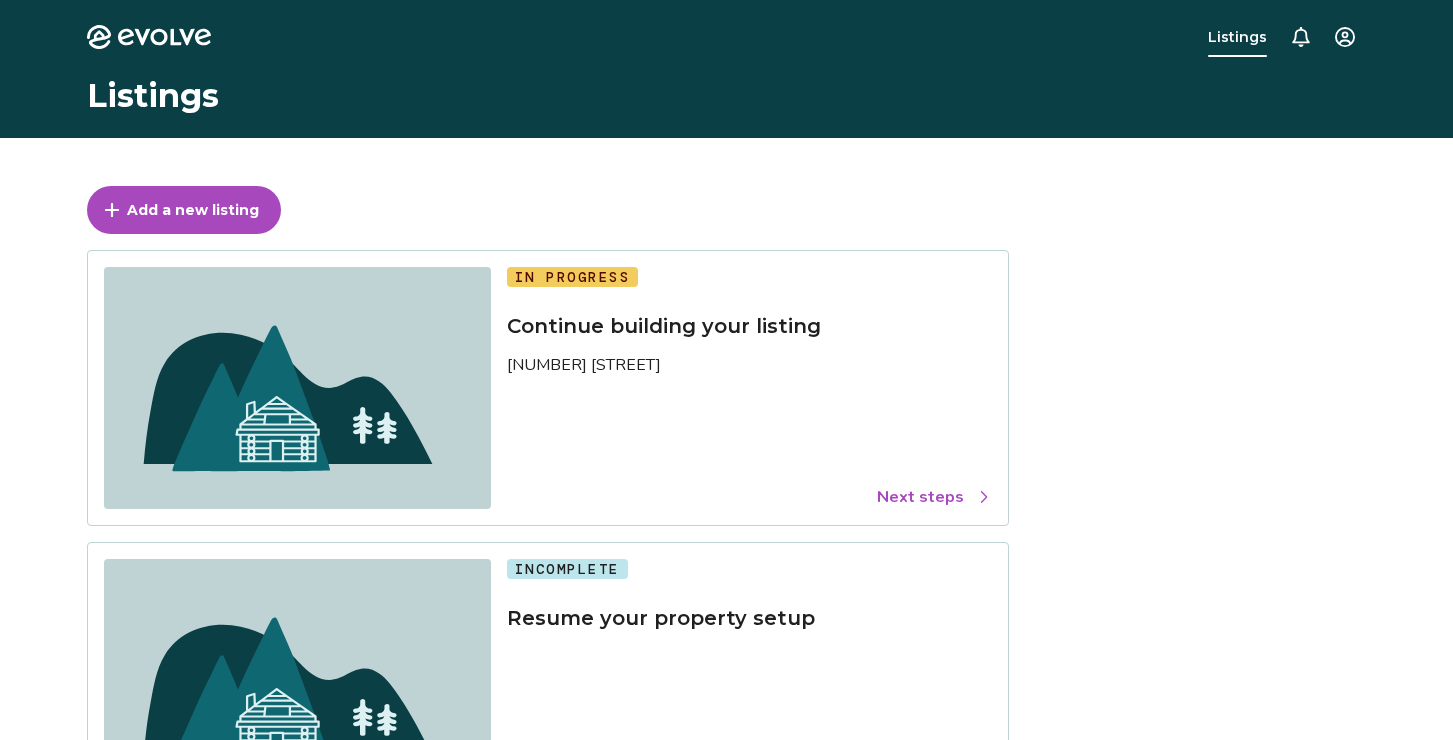 click on "Listings" at bounding box center (153, 96) 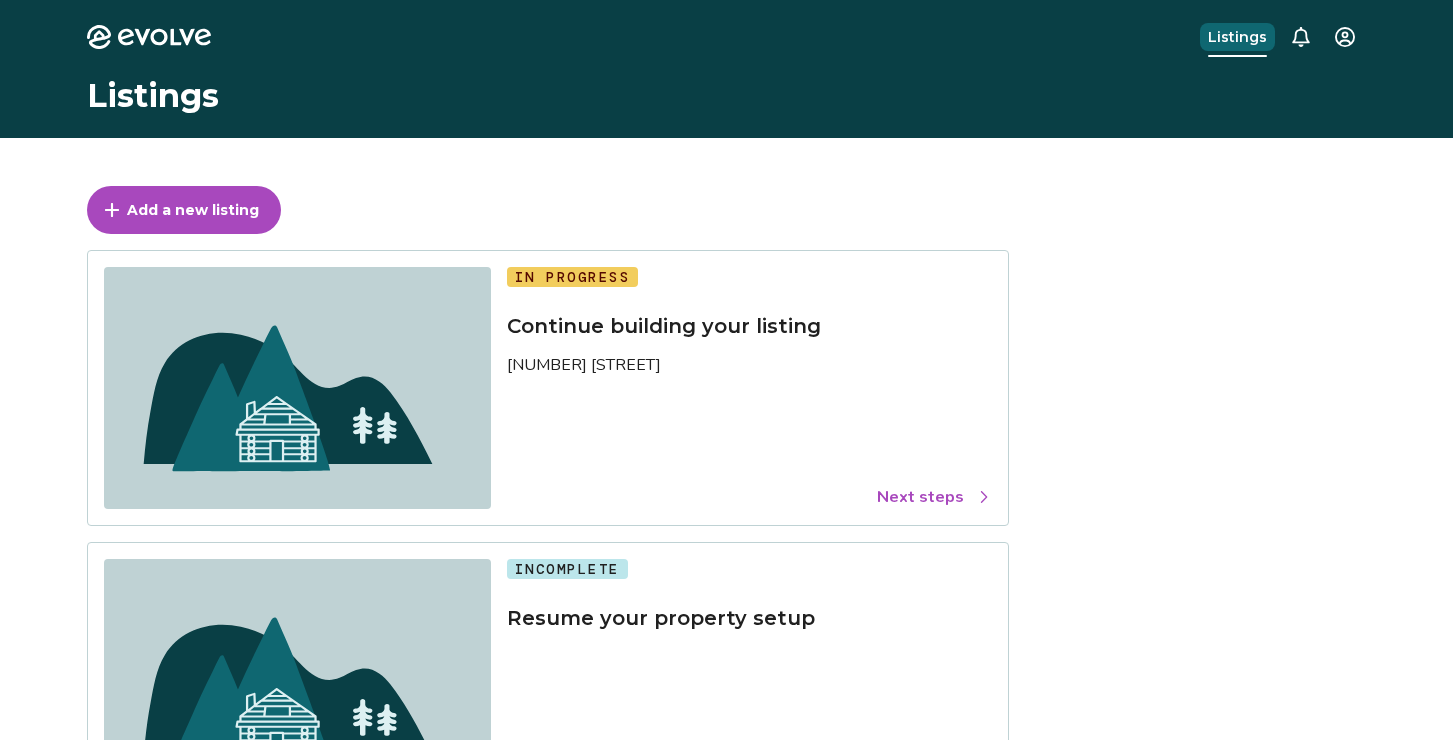 click on "Listings" at bounding box center (1237, 37) 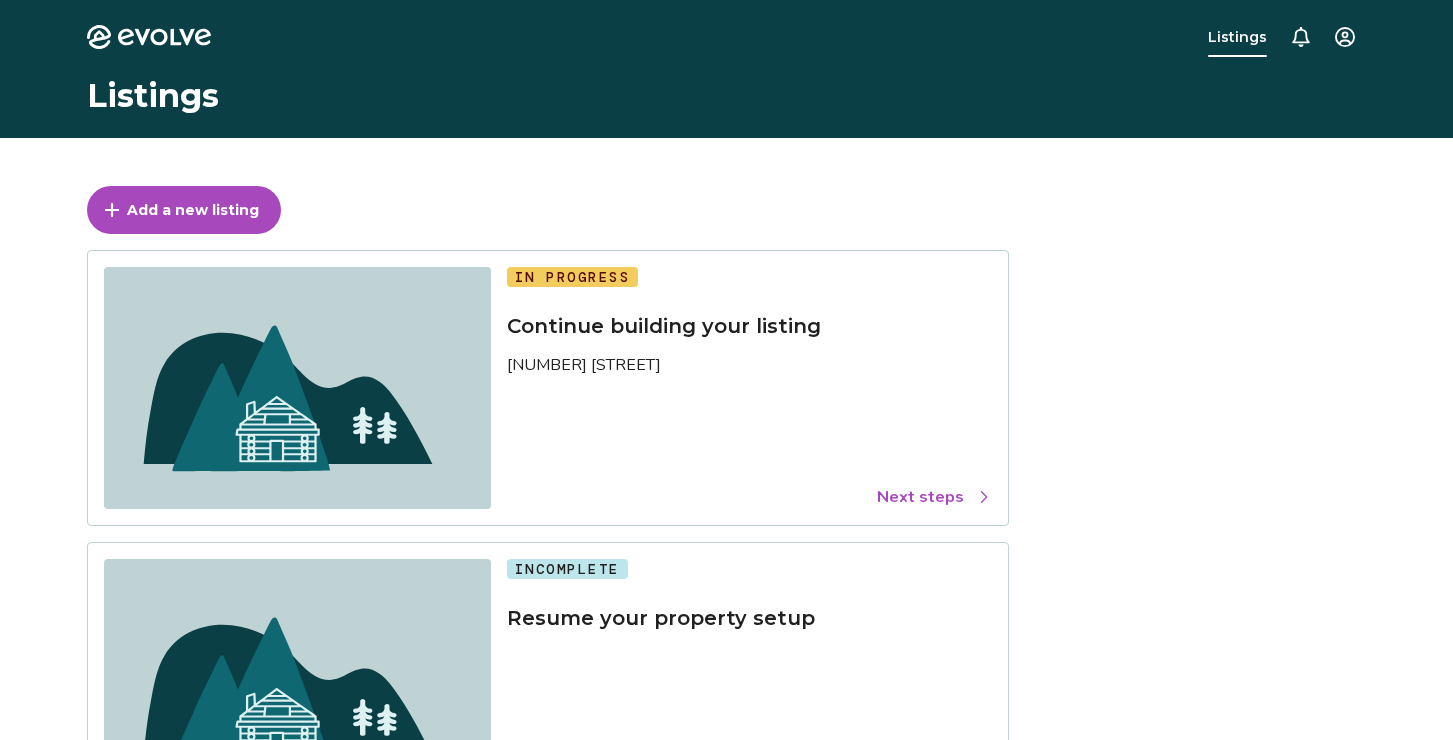 click on "Listings" at bounding box center (1237, 37) 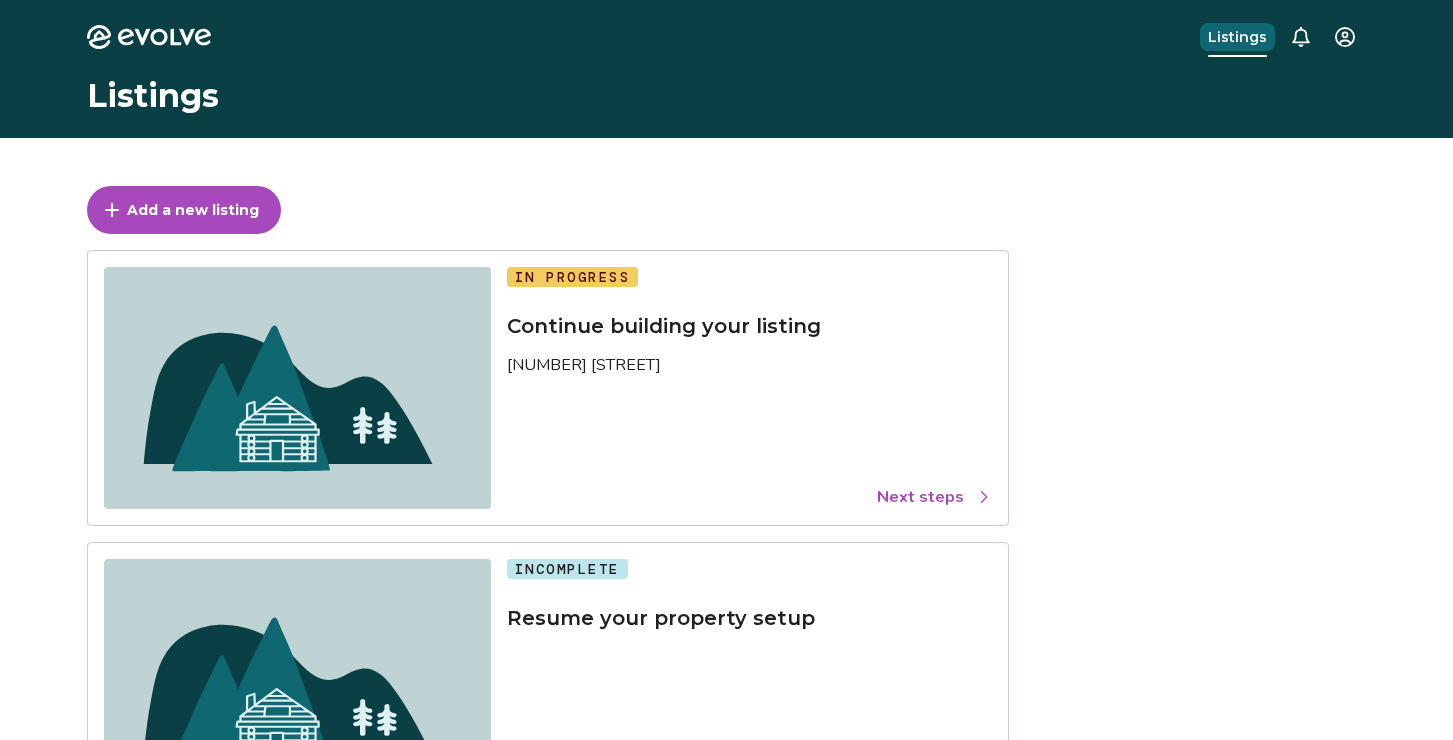 click on "Listings" at bounding box center (1237, 37) 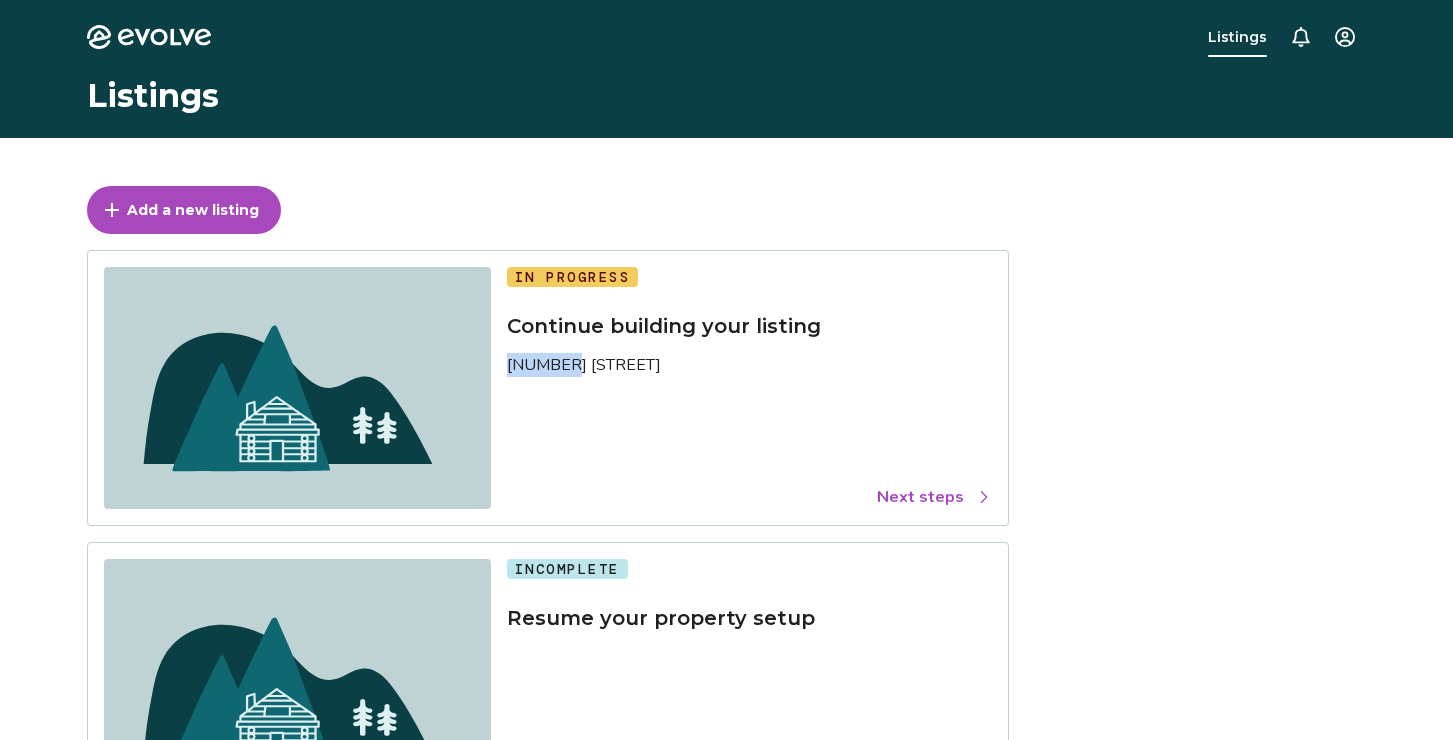 drag, startPoint x: 511, startPoint y: 374, endPoint x: 562, endPoint y: 369, distance: 51.24451 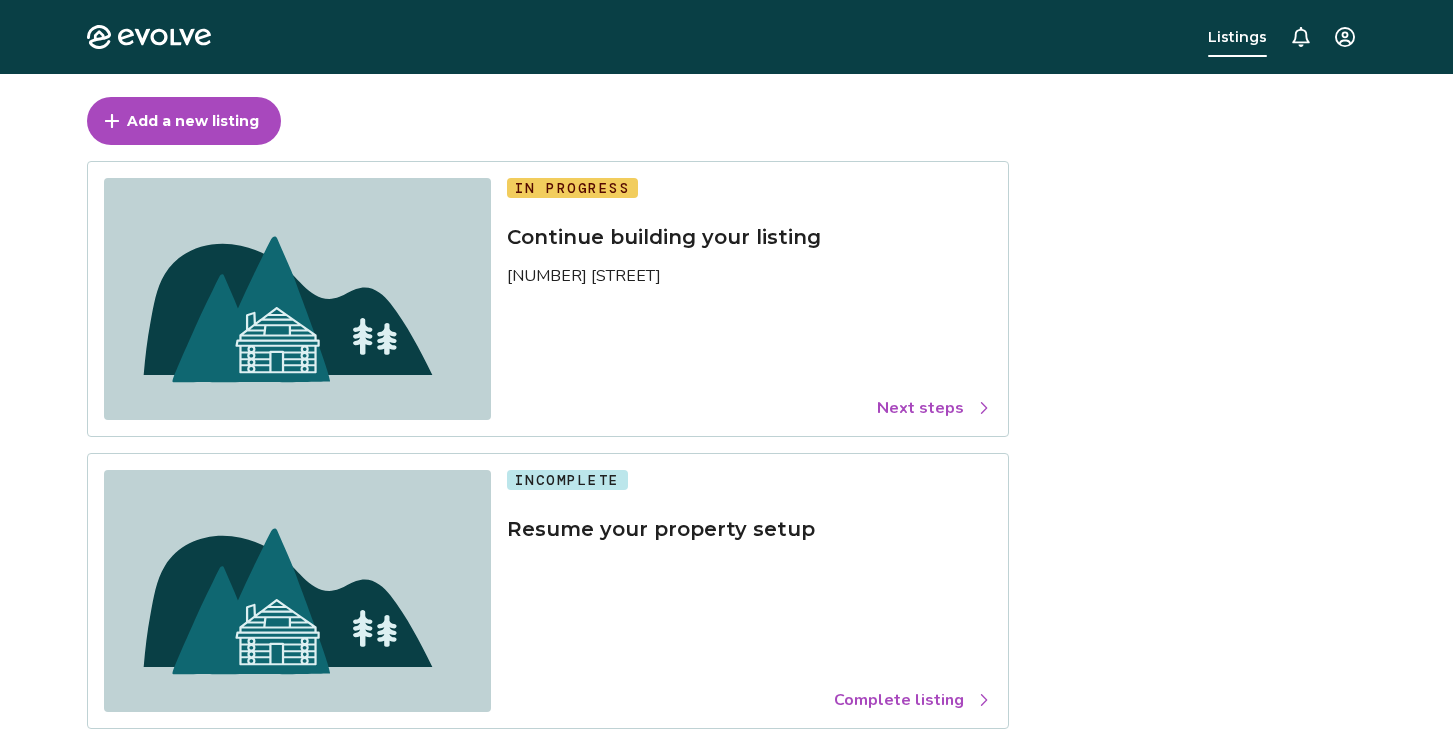 scroll, scrollTop: 0, scrollLeft: 0, axis: both 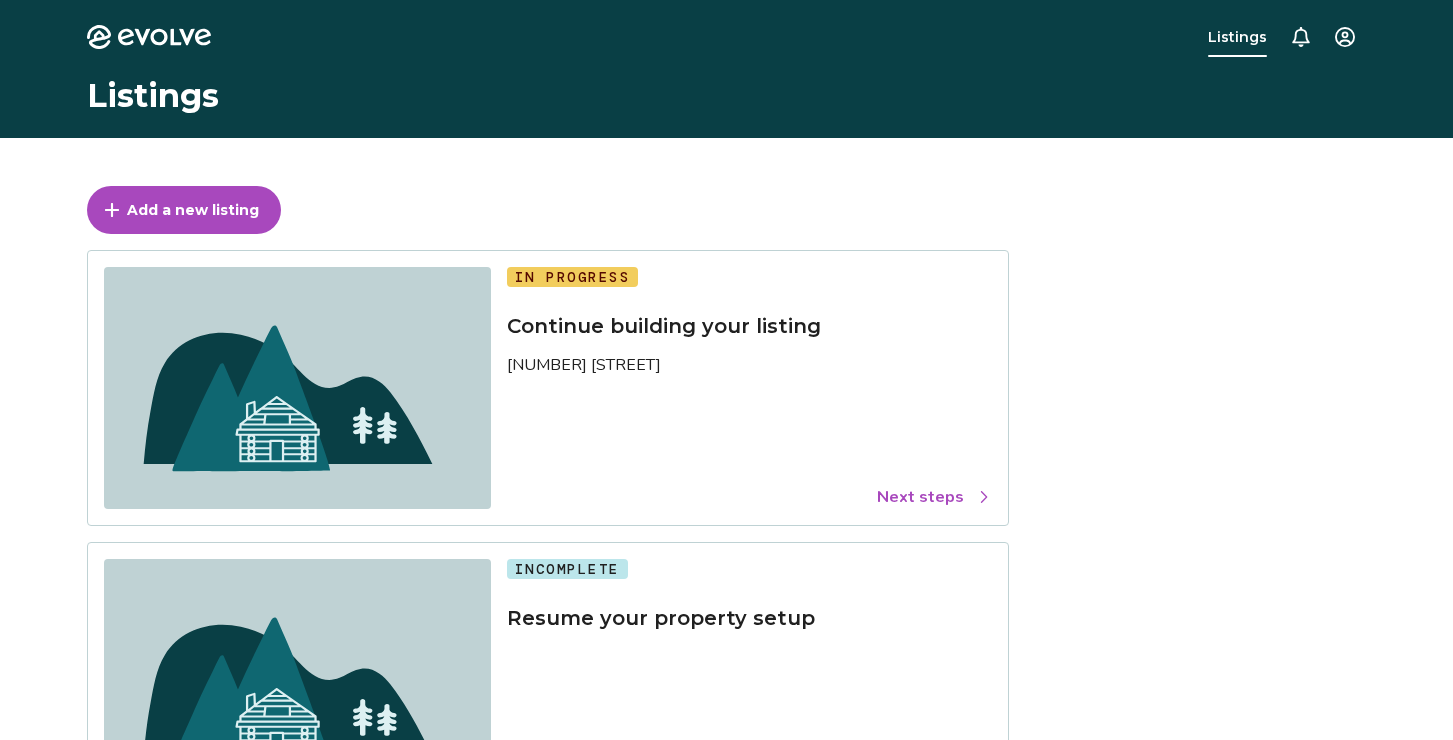 click on "Listings" at bounding box center (1237, 37) 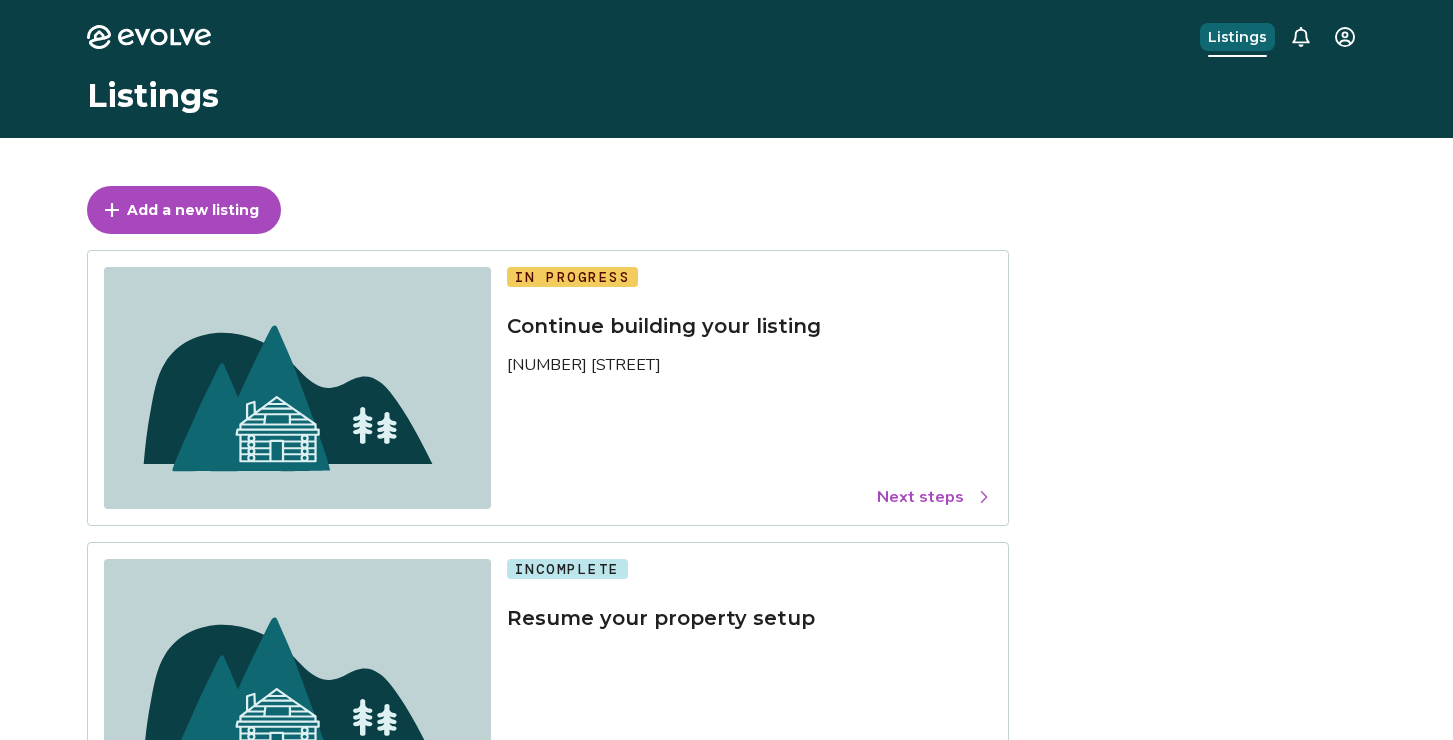 drag, startPoint x: 1253, startPoint y: 43, endPoint x: 1392, endPoint y: 38, distance: 139.0899 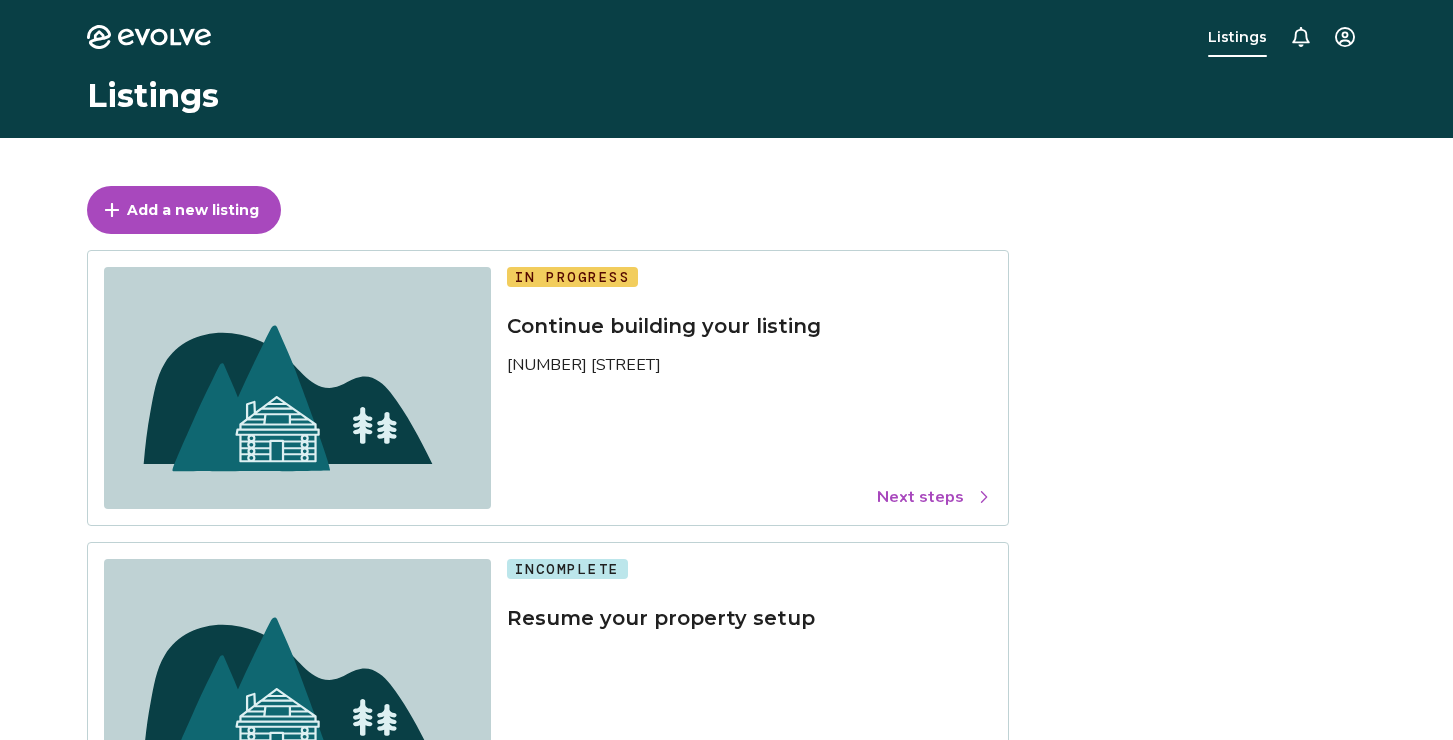 click on "Evolve Listings" at bounding box center [727, 37] 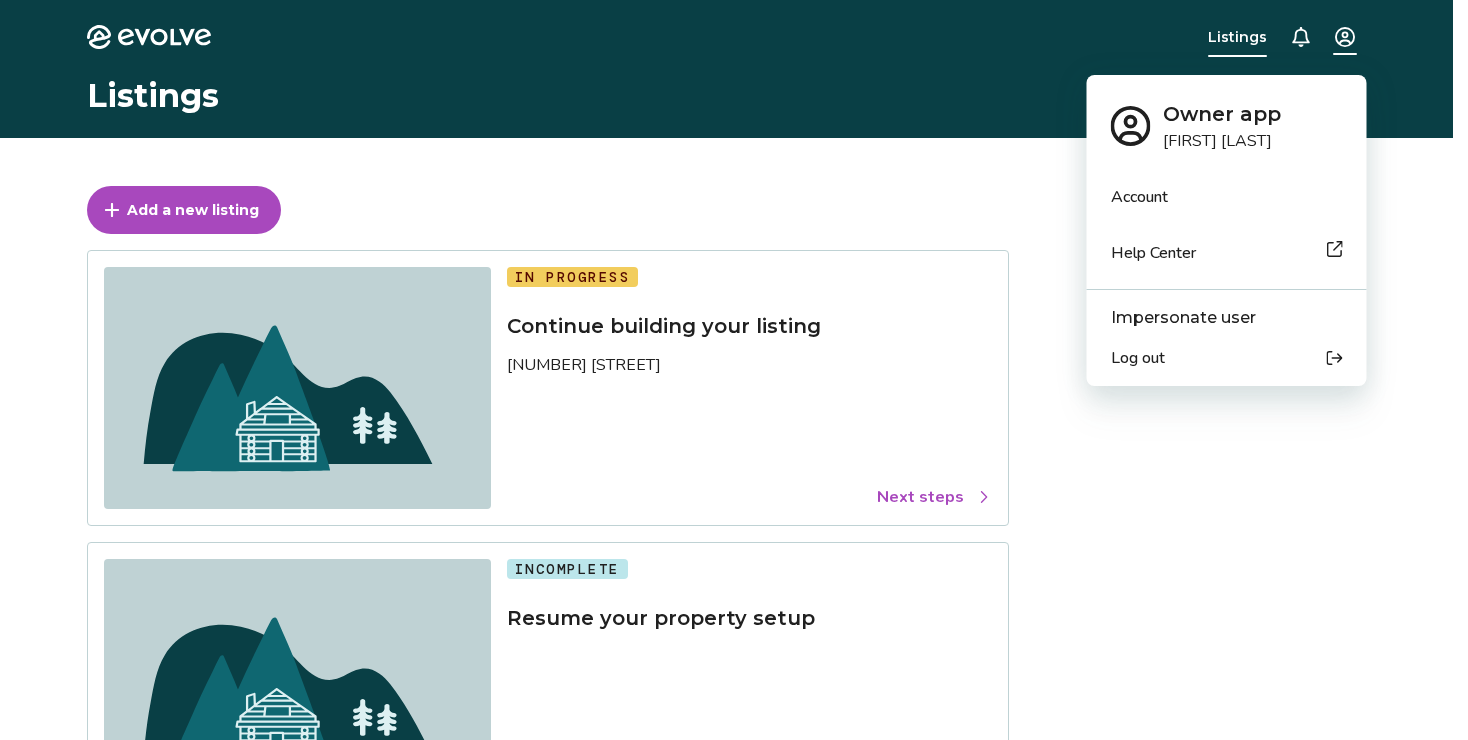 click on "Evolve Listings Listings Add a new listing In Progress Continue building your listing 46 E High St Next steps Incomplete Resume your property setup Complete listing Incomplete Resume your property setup Complete listing © 2013-Present Evolve Vacation Rental Network Privacy Policy | Terms of Service
Owner app BEATRICE   BELONY Account Help Center Impersonate user Log out" at bounding box center [734, 699] 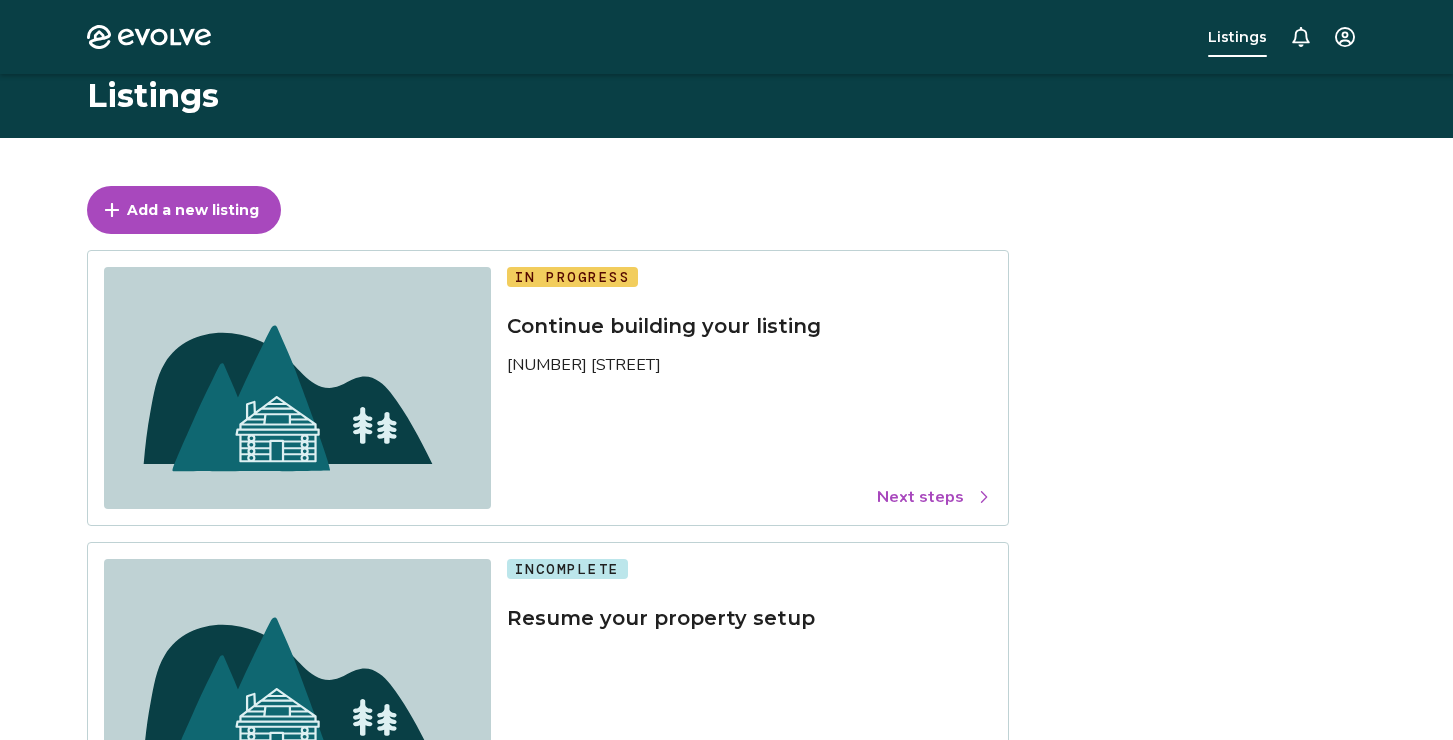 scroll, scrollTop: 239, scrollLeft: 0, axis: vertical 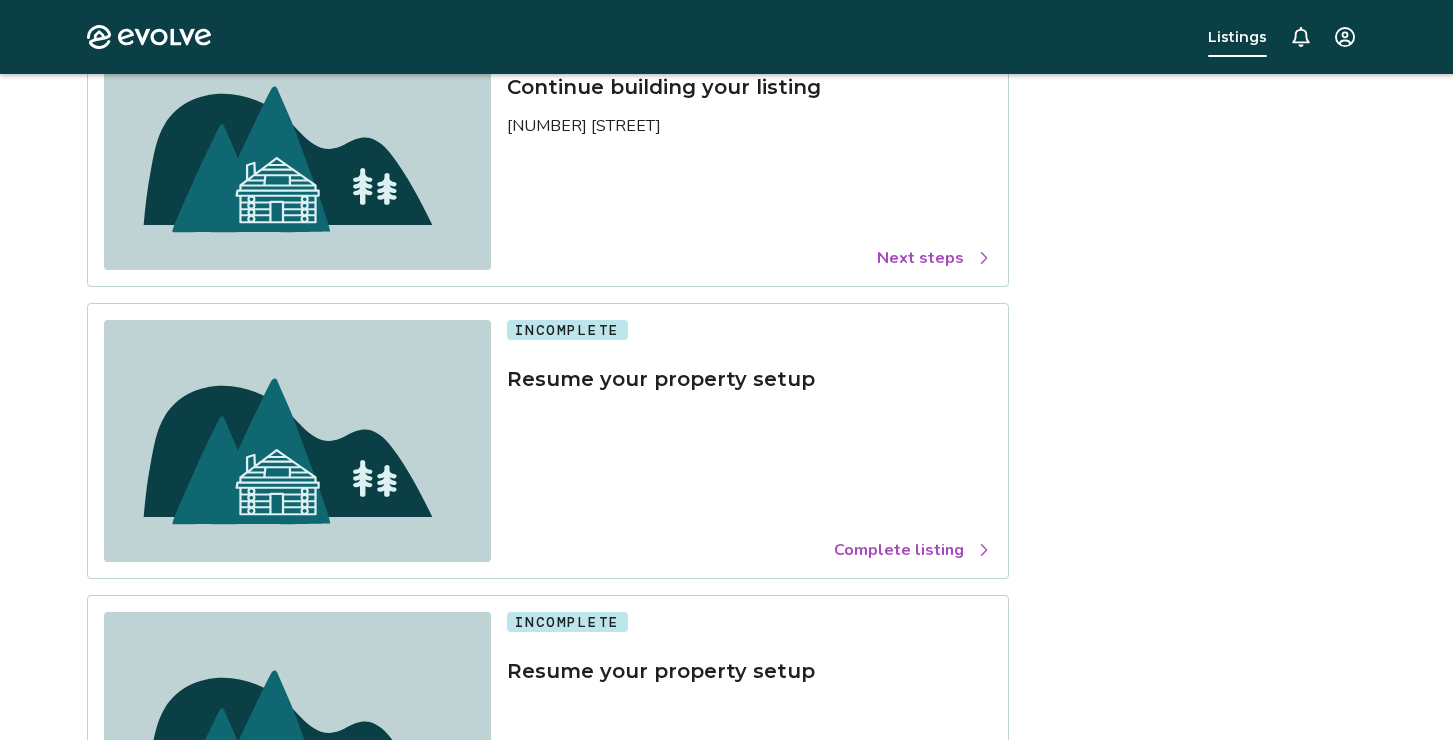 click on "Complete listing" at bounding box center [913, 550] 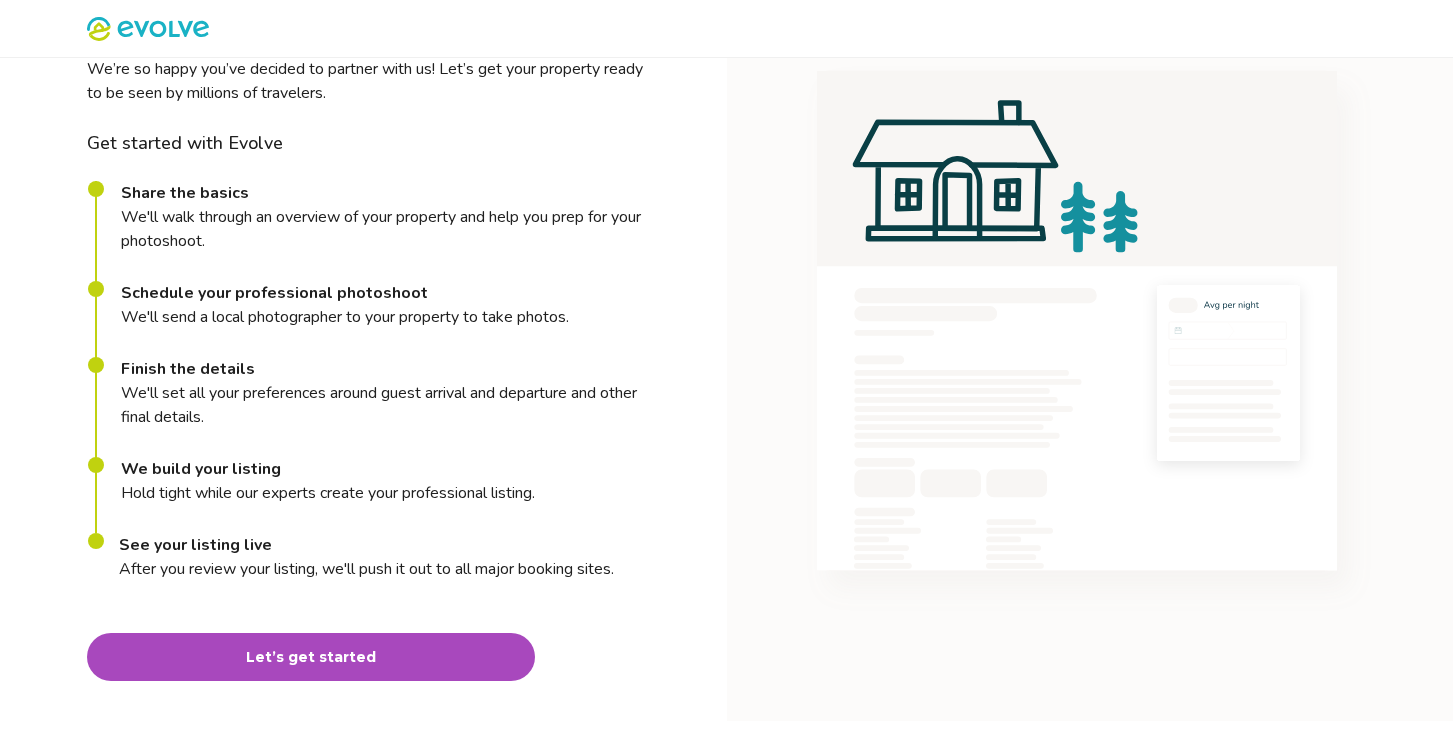 scroll, scrollTop: 162, scrollLeft: 0, axis: vertical 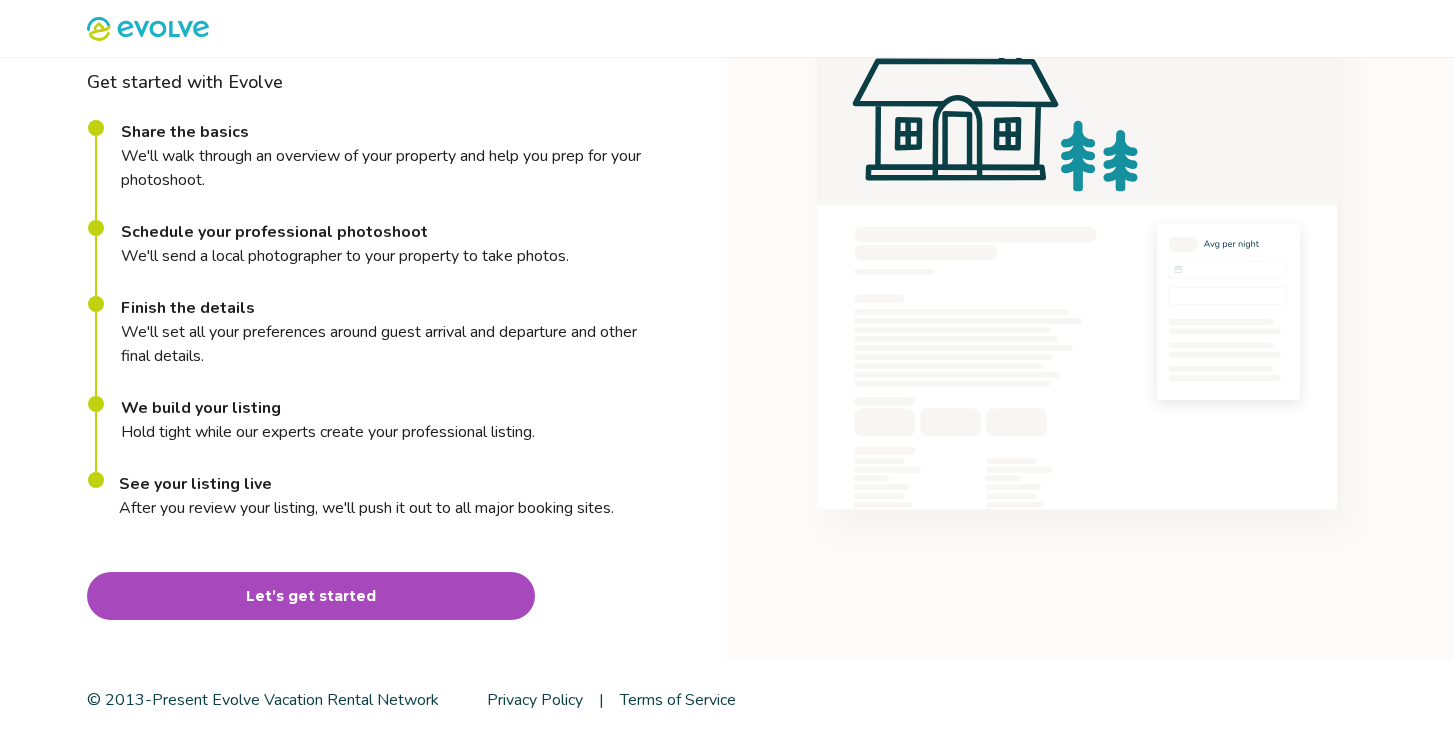 click on "Let’s get started" at bounding box center [311, 596] 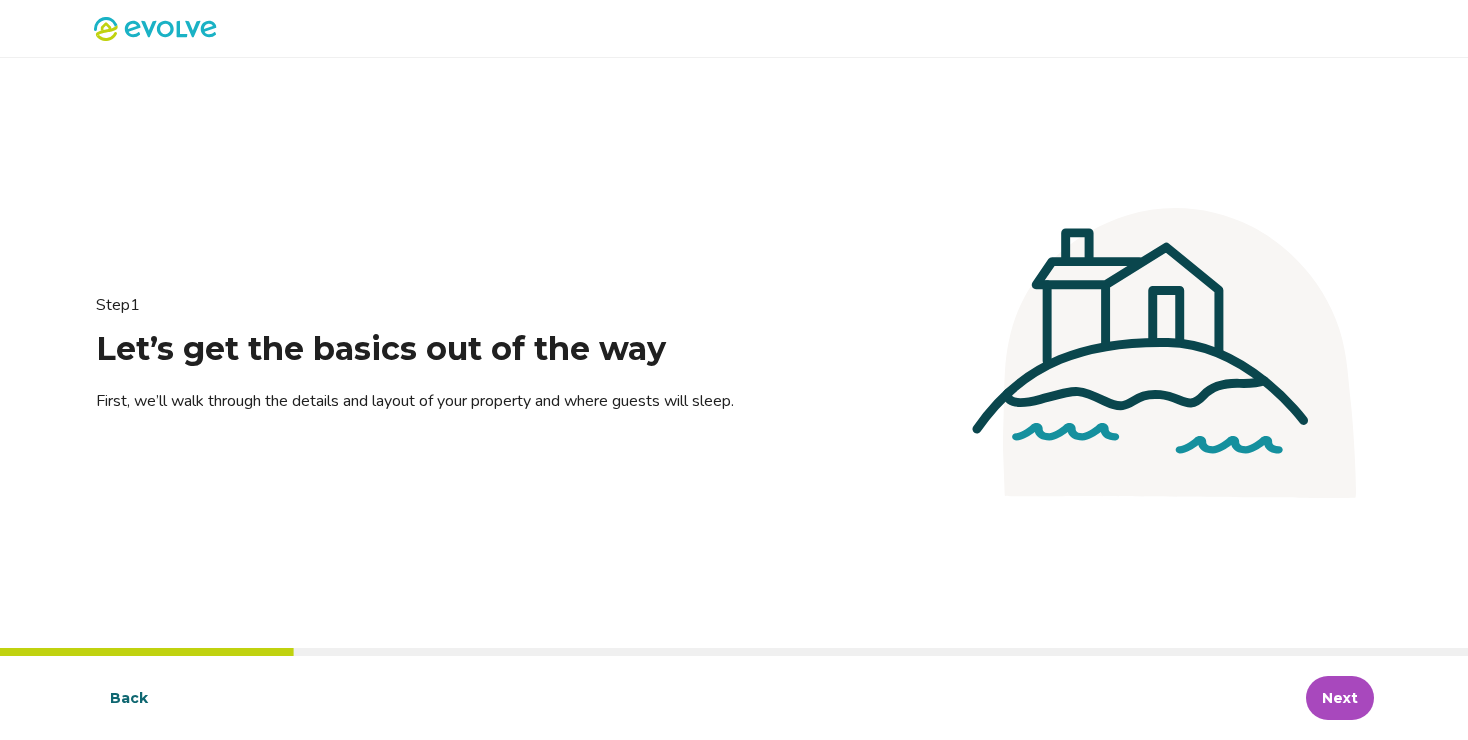 click on "Next" at bounding box center [1340, 698] 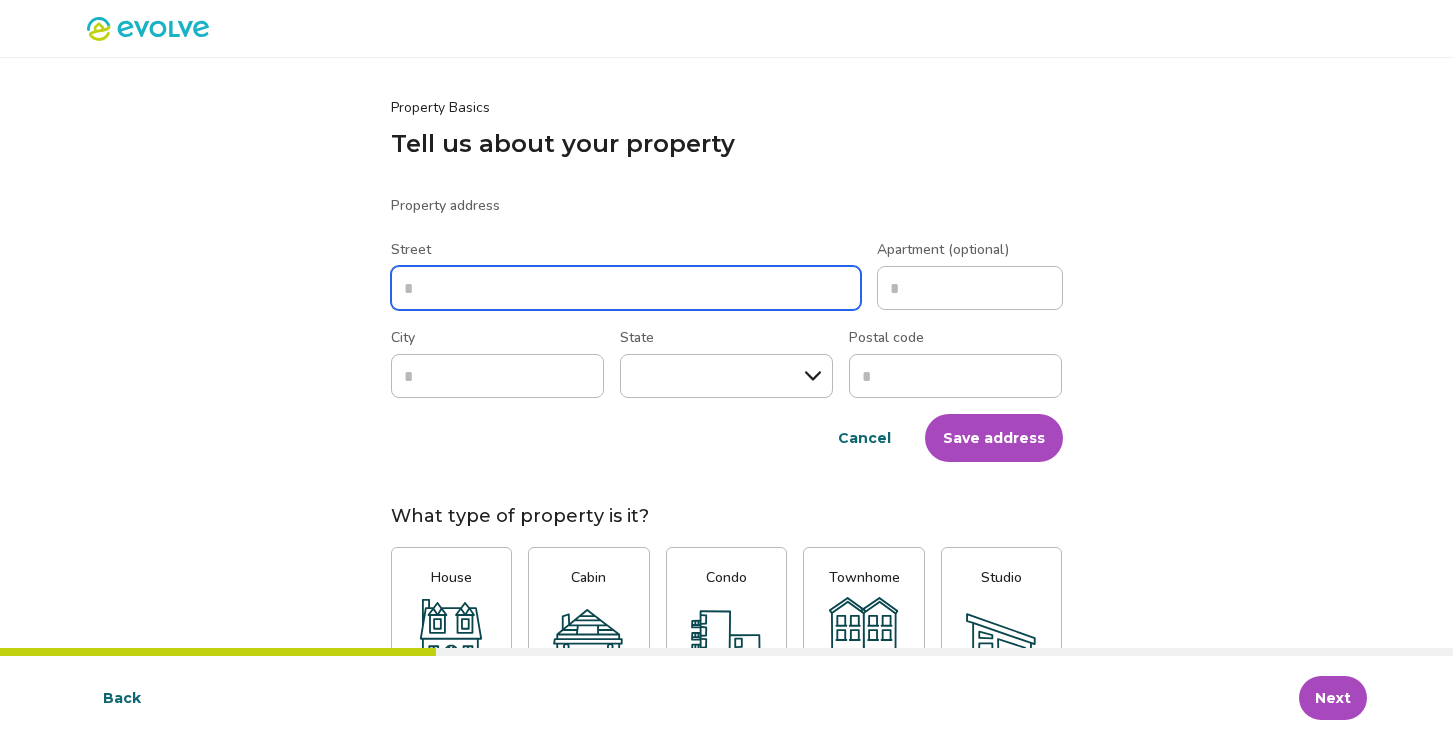 click on "Street" at bounding box center [626, 288] 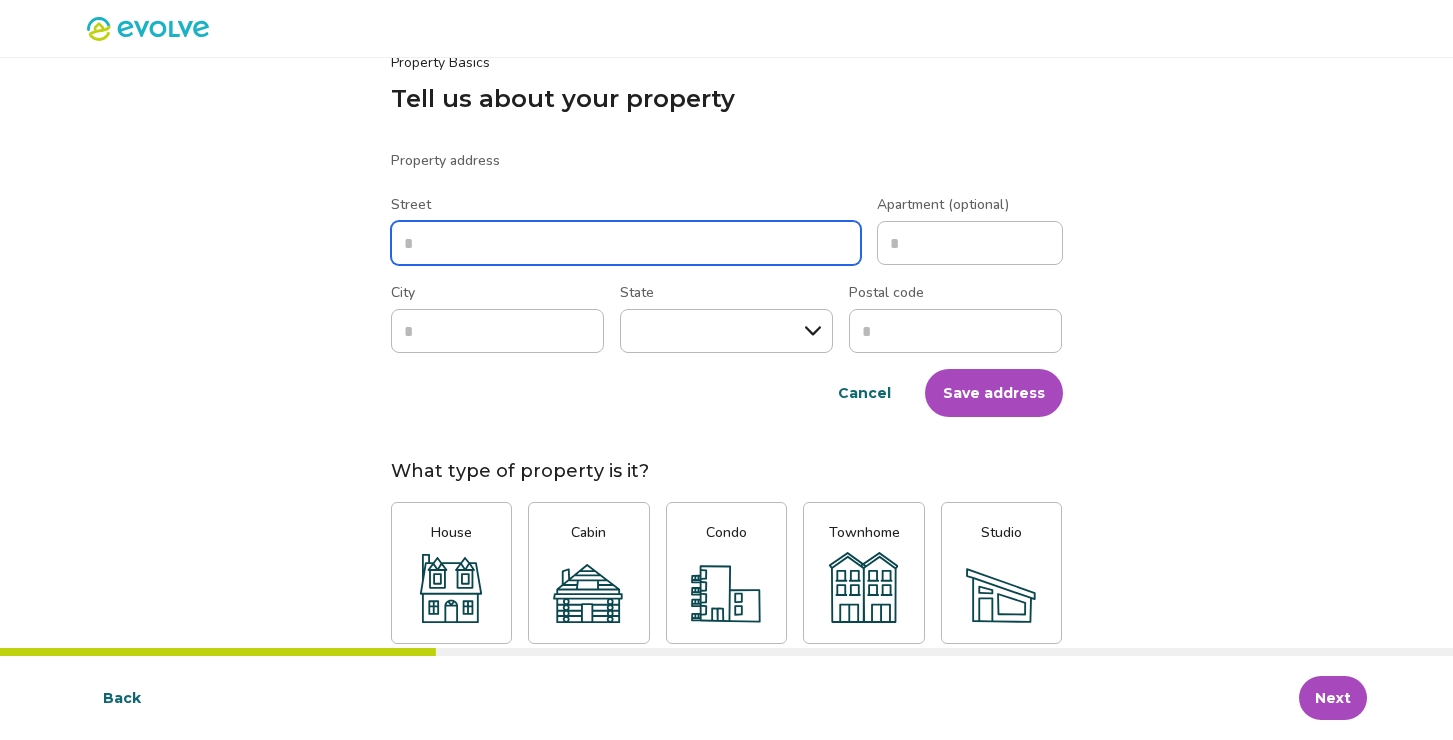 scroll, scrollTop: 81, scrollLeft: 0, axis: vertical 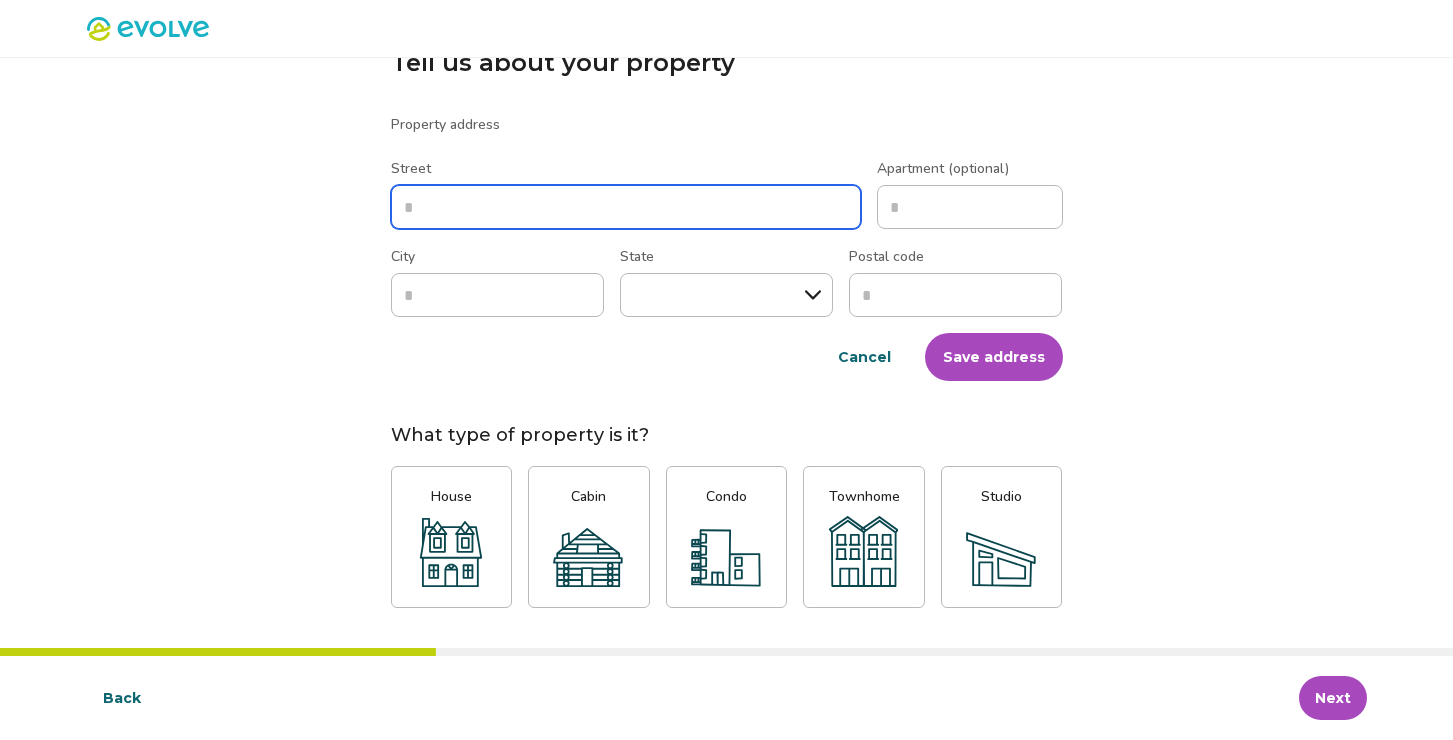 click on "Street" at bounding box center [626, 207] 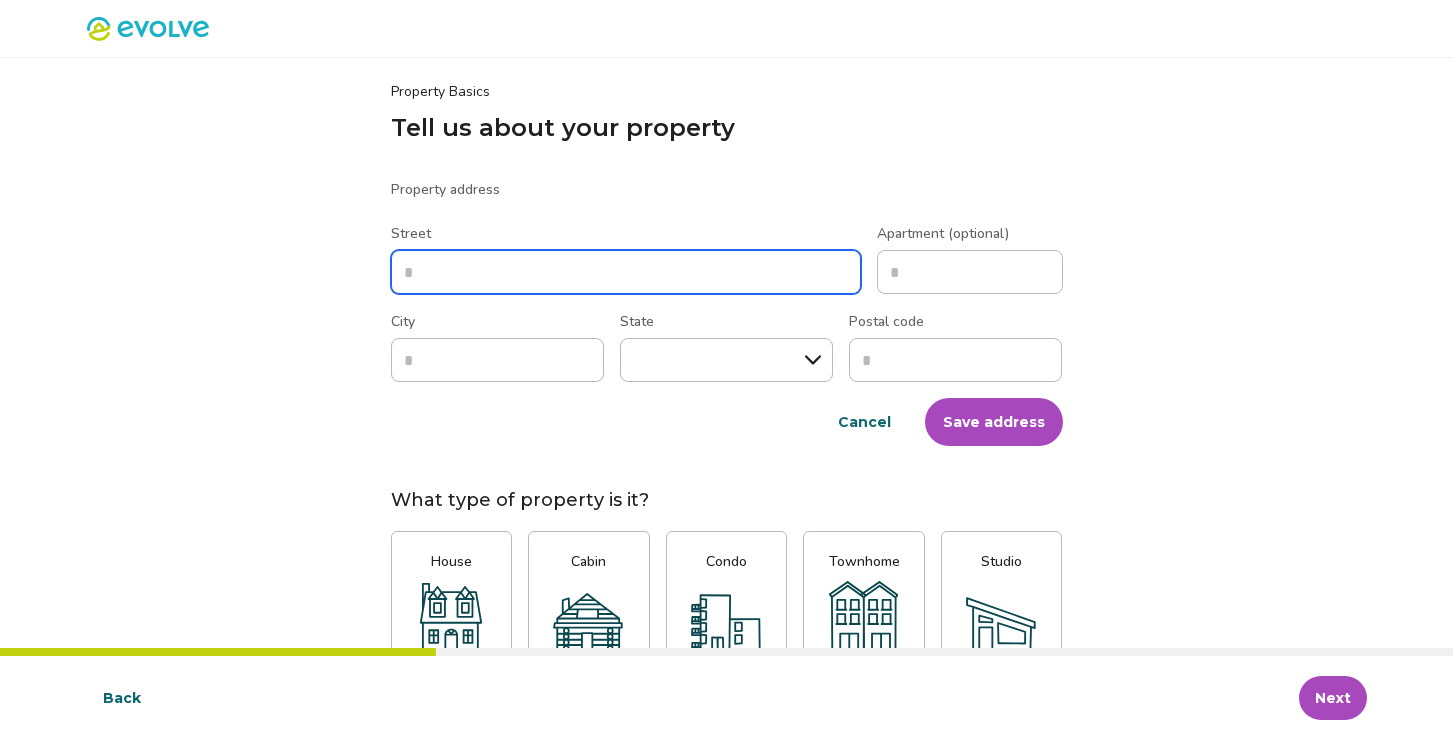 scroll, scrollTop: 0, scrollLeft: 0, axis: both 